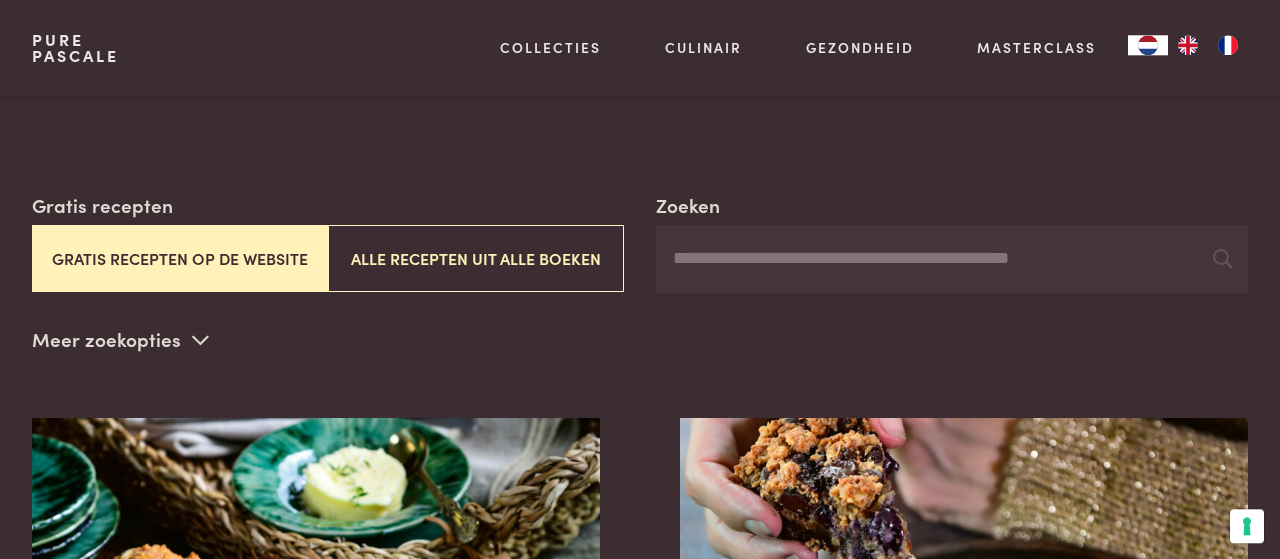 scroll, scrollTop: 312, scrollLeft: 0, axis: vertical 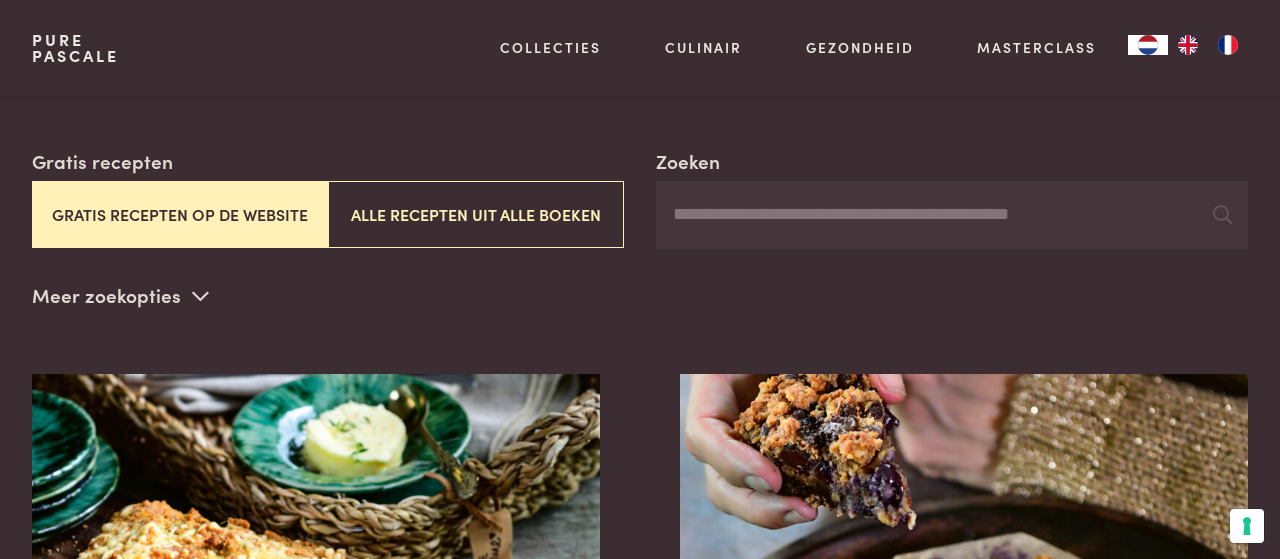 click at bounding box center [200, 295] 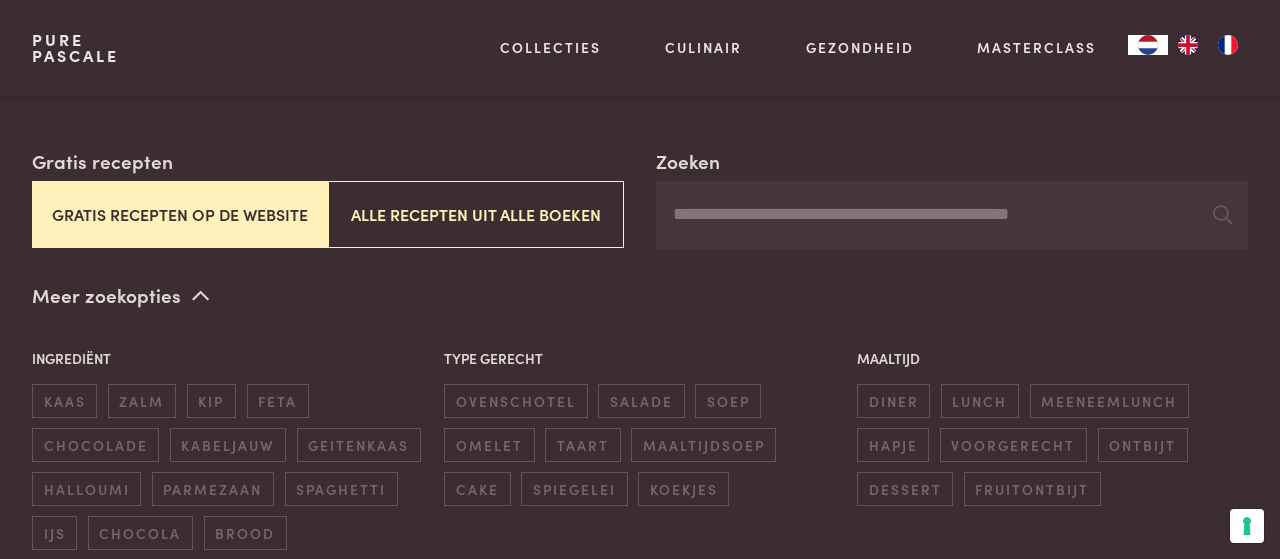 scroll, scrollTop: 416, scrollLeft: 0, axis: vertical 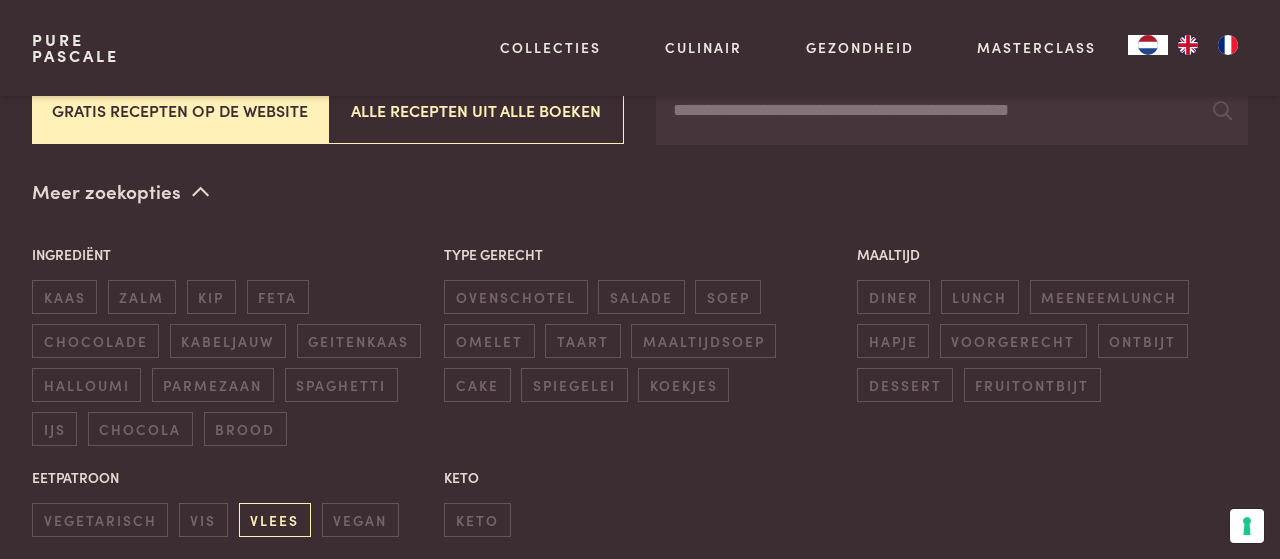 click on "vlees" at bounding box center [275, 519] 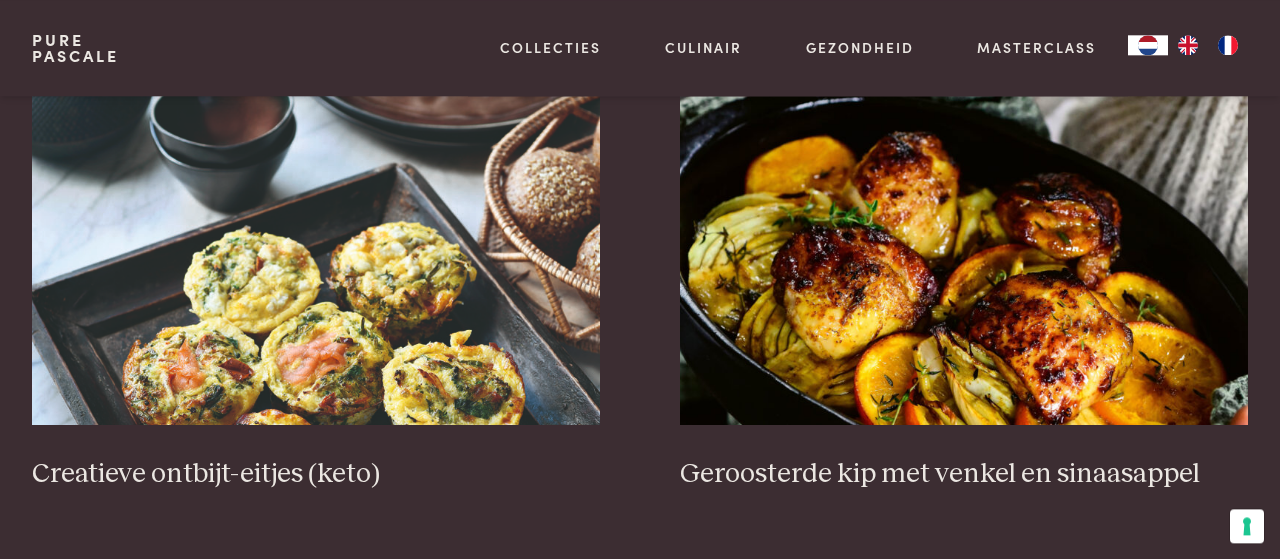 scroll, scrollTop: 979, scrollLeft: 0, axis: vertical 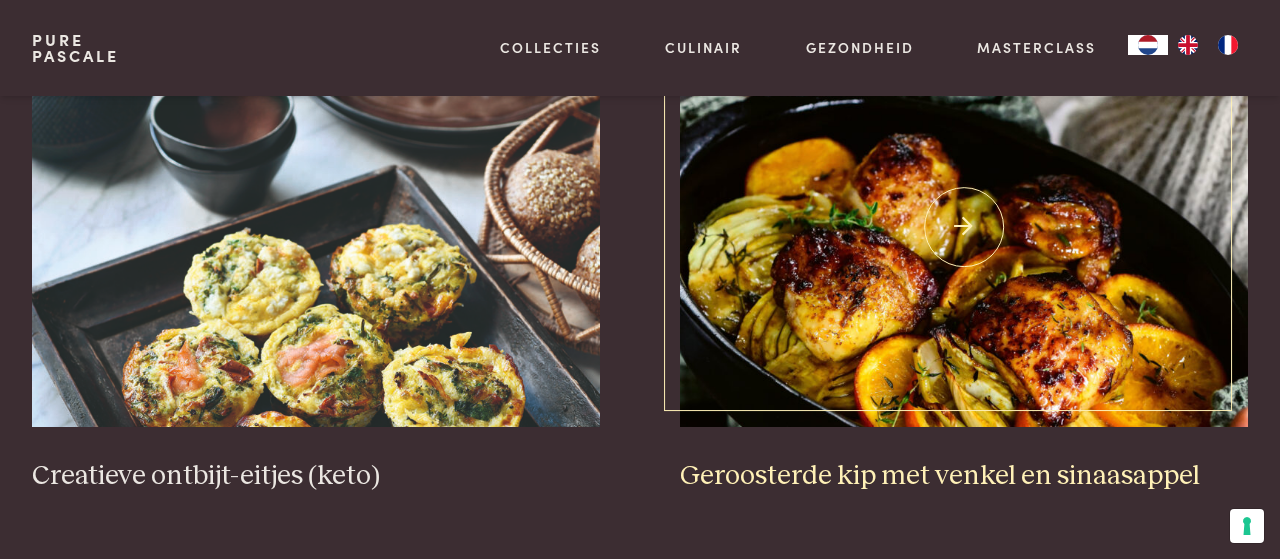click on "Geroosterde kip met venkel en sinaasappel" at bounding box center (964, 476) 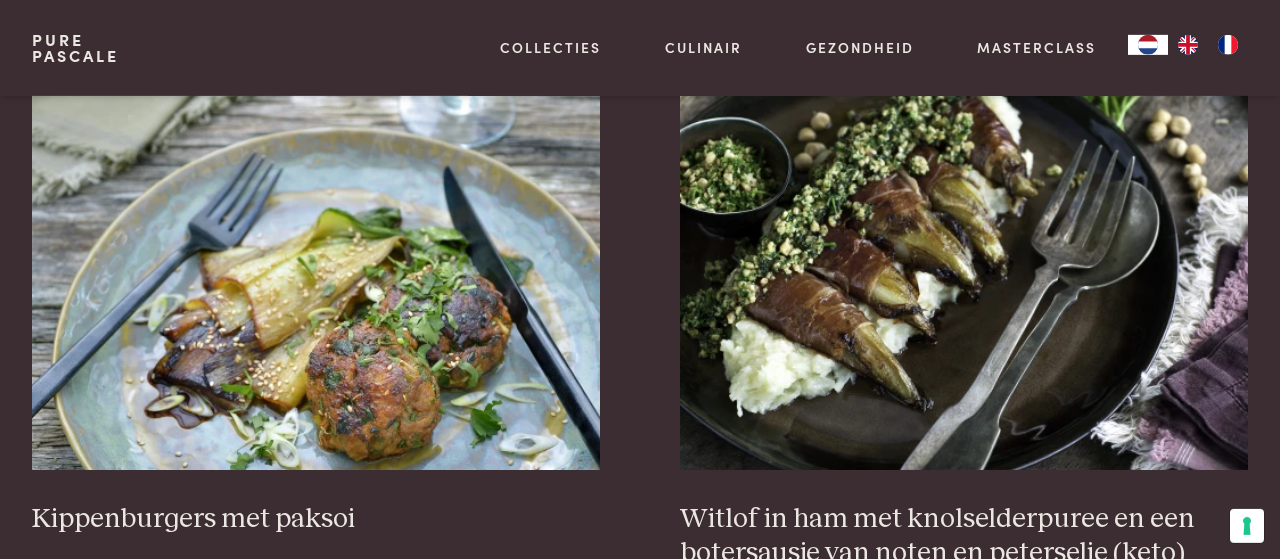 scroll, scrollTop: 2643, scrollLeft: 0, axis: vertical 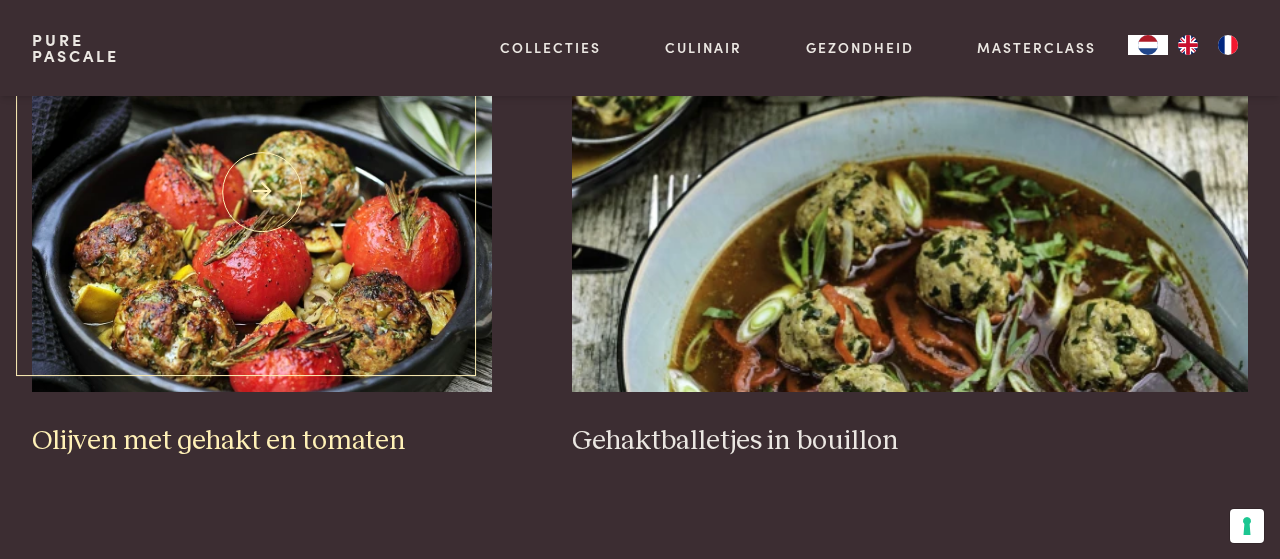 click at bounding box center [262, 192] 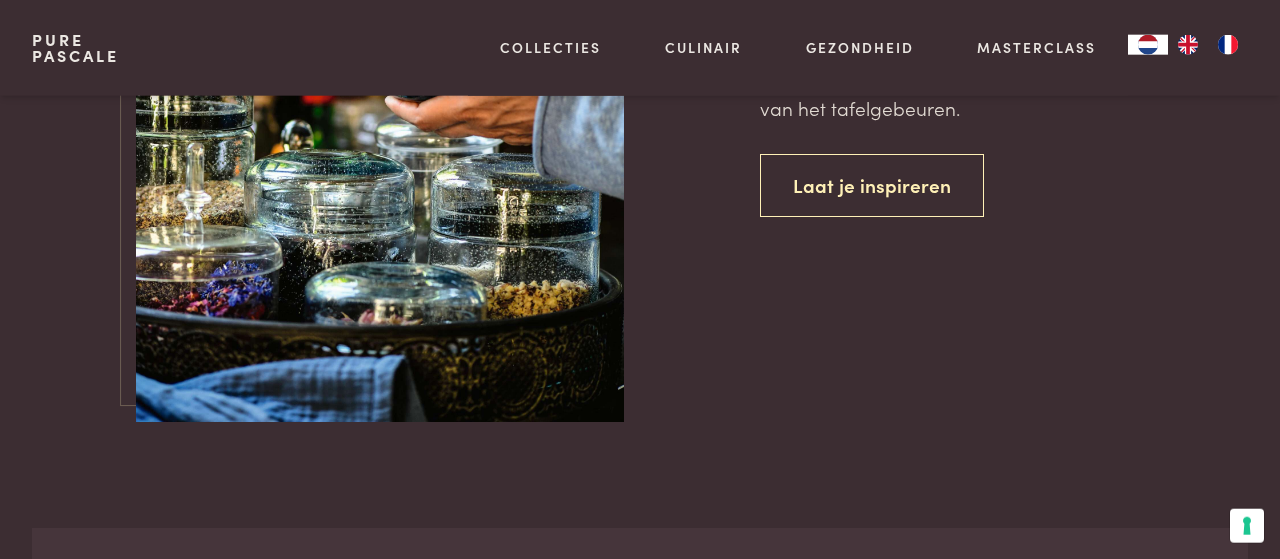 scroll, scrollTop: 7323, scrollLeft: 0, axis: vertical 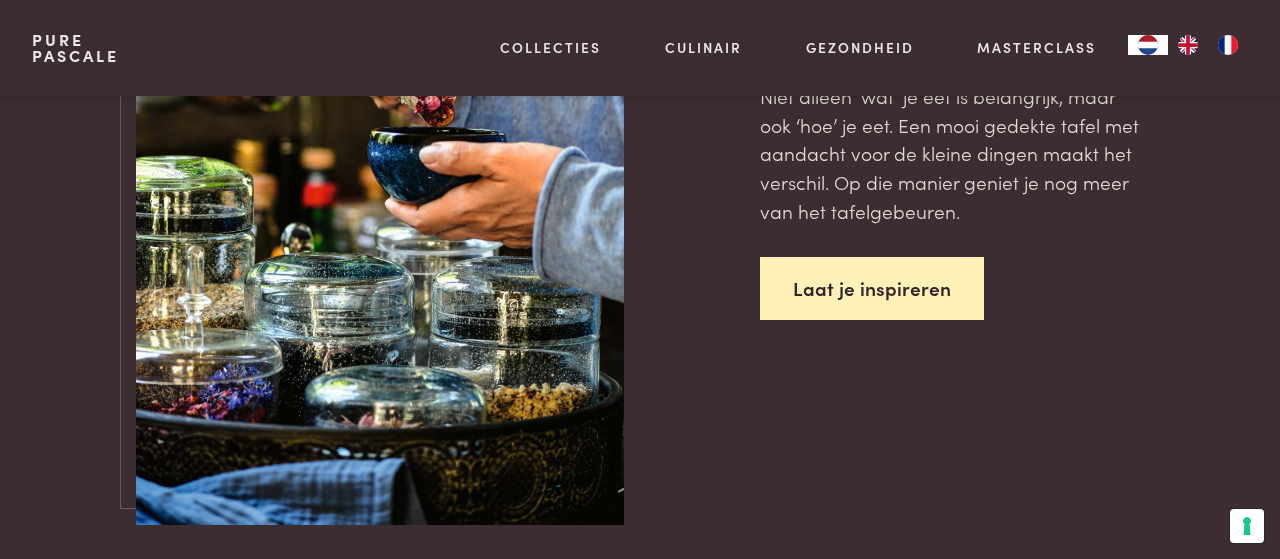 click on "Laat je inspireren" at bounding box center (872, 288) 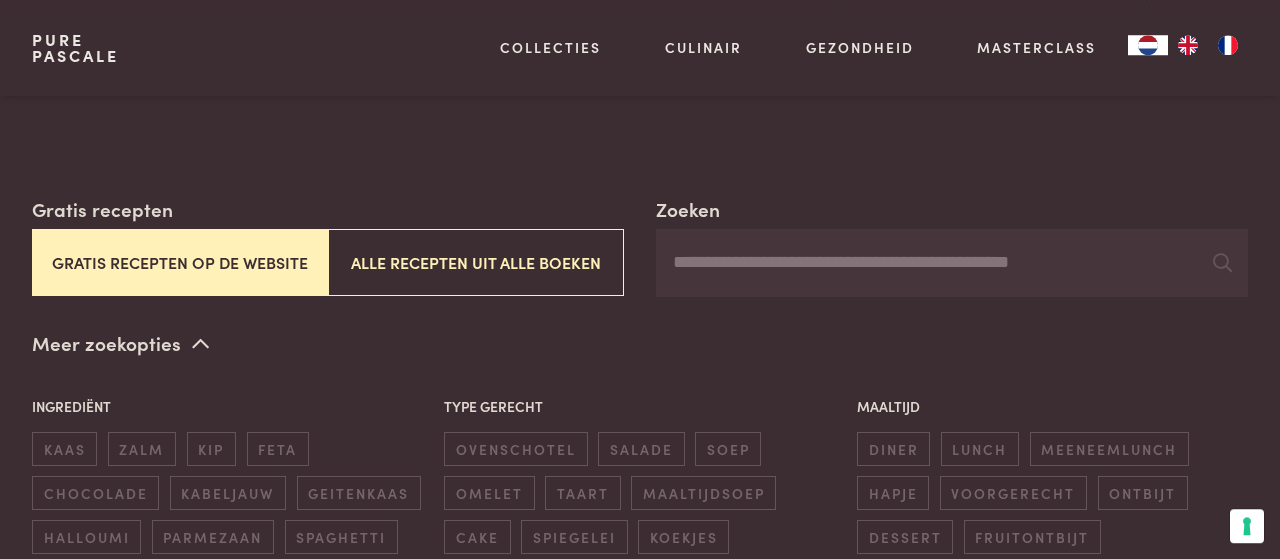 scroll, scrollTop: 312, scrollLeft: 0, axis: vertical 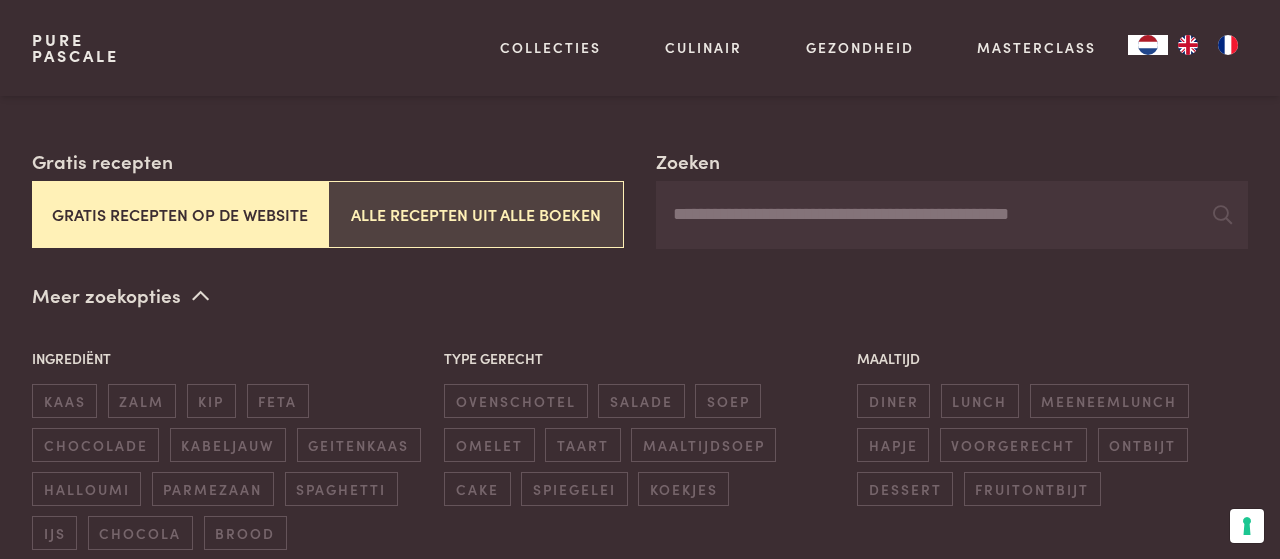 click on "Alle recepten uit alle boeken" at bounding box center [476, 214] 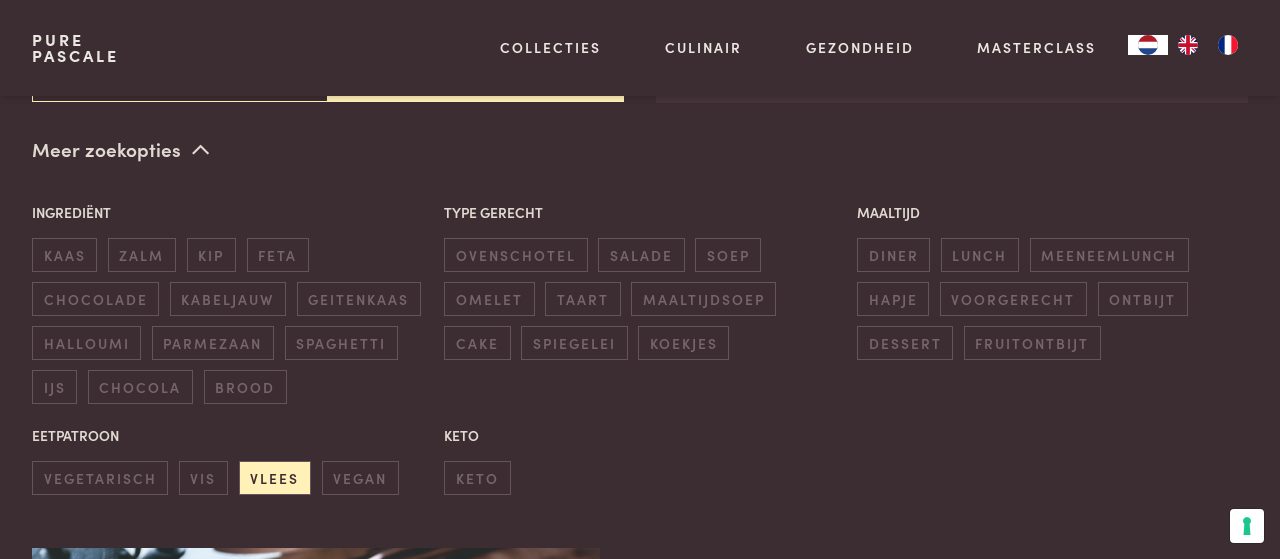 scroll, scrollTop: 459, scrollLeft: 0, axis: vertical 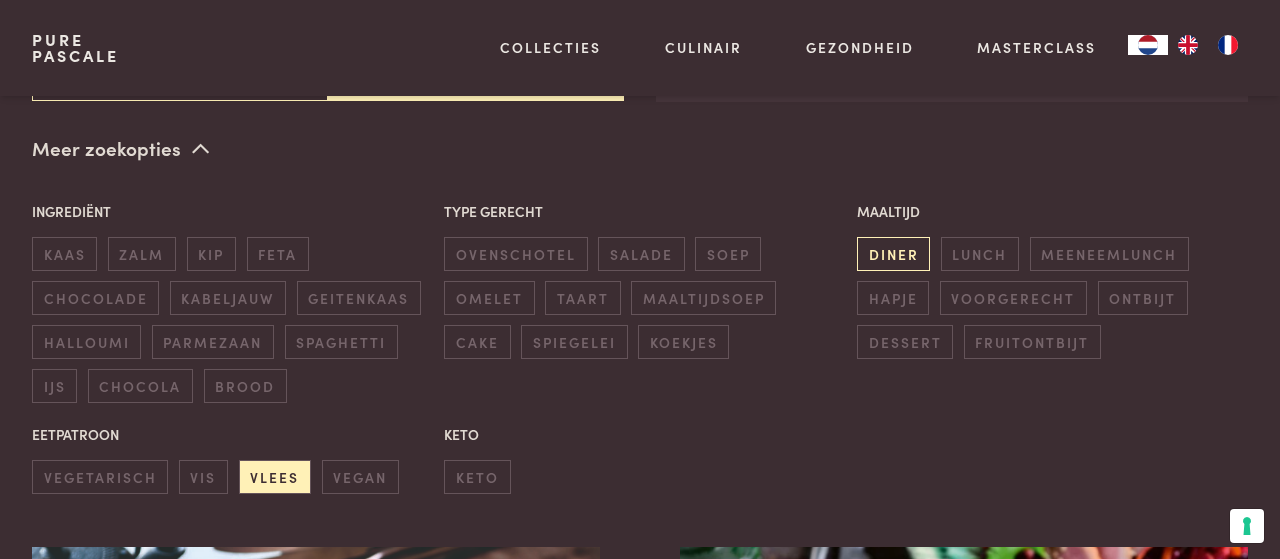 click on "diner" at bounding box center [893, 253] 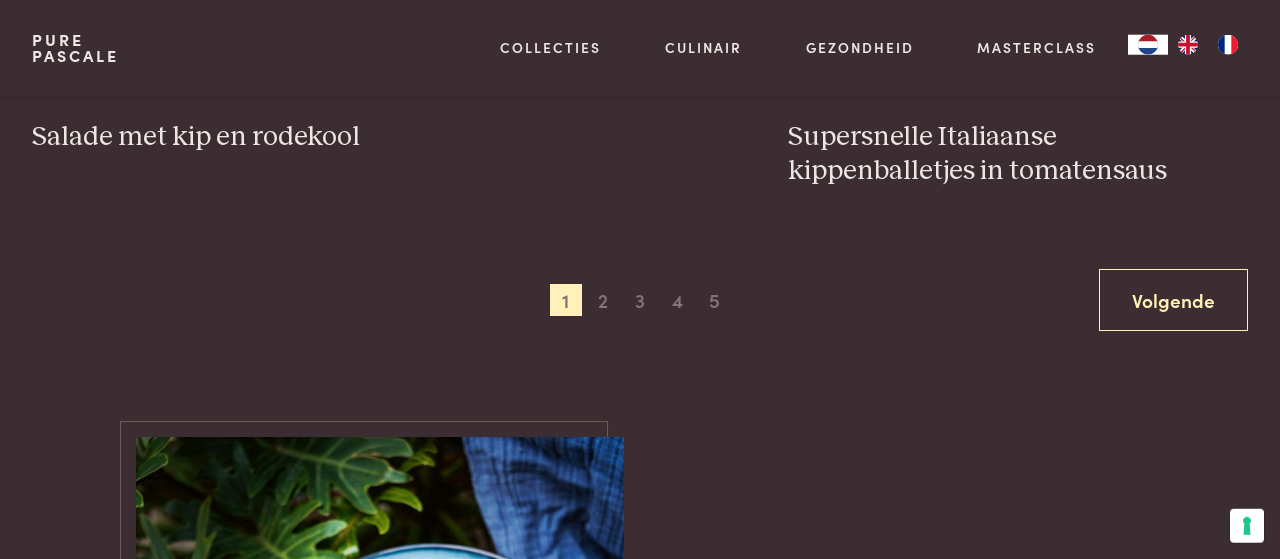 scroll, scrollTop: 4099, scrollLeft: 0, axis: vertical 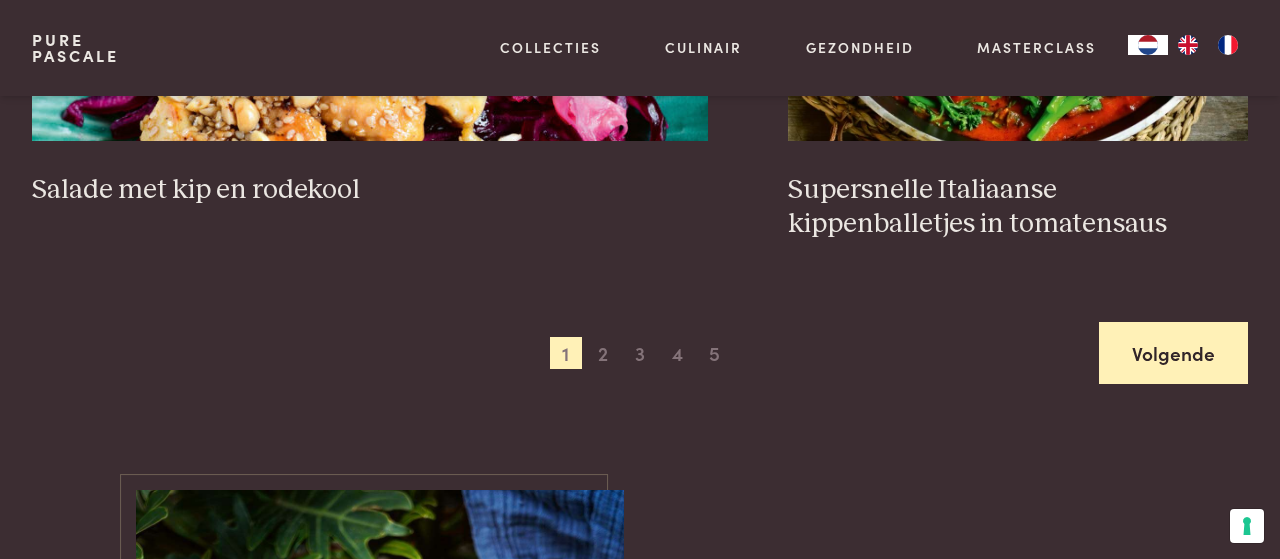 click on "Volgende" at bounding box center [1173, 353] 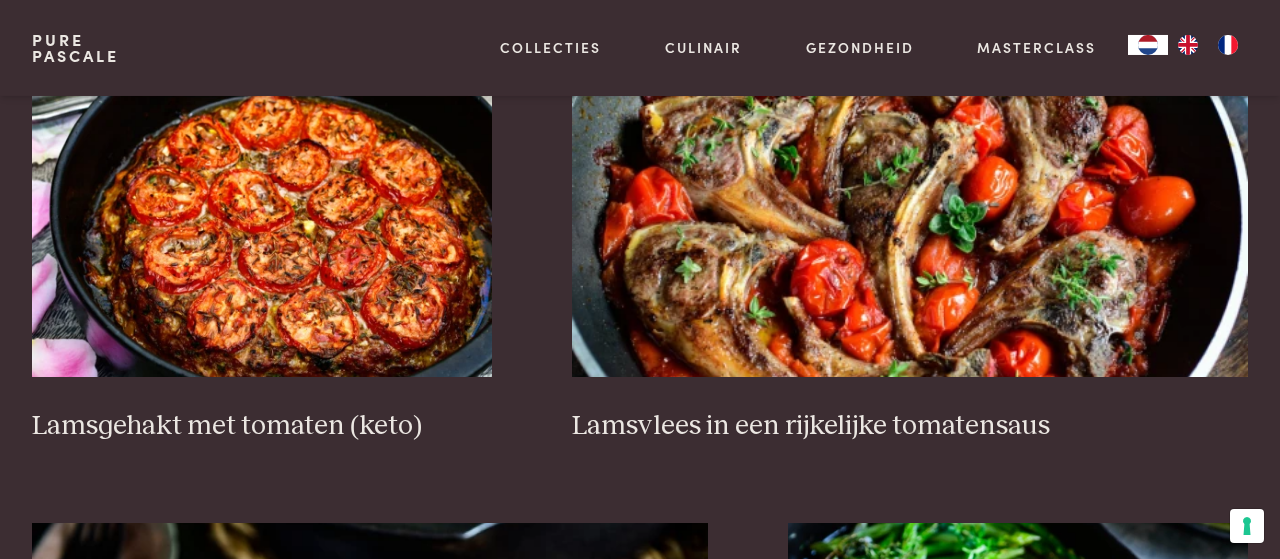 scroll, scrollTop: 3267, scrollLeft: 0, axis: vertical 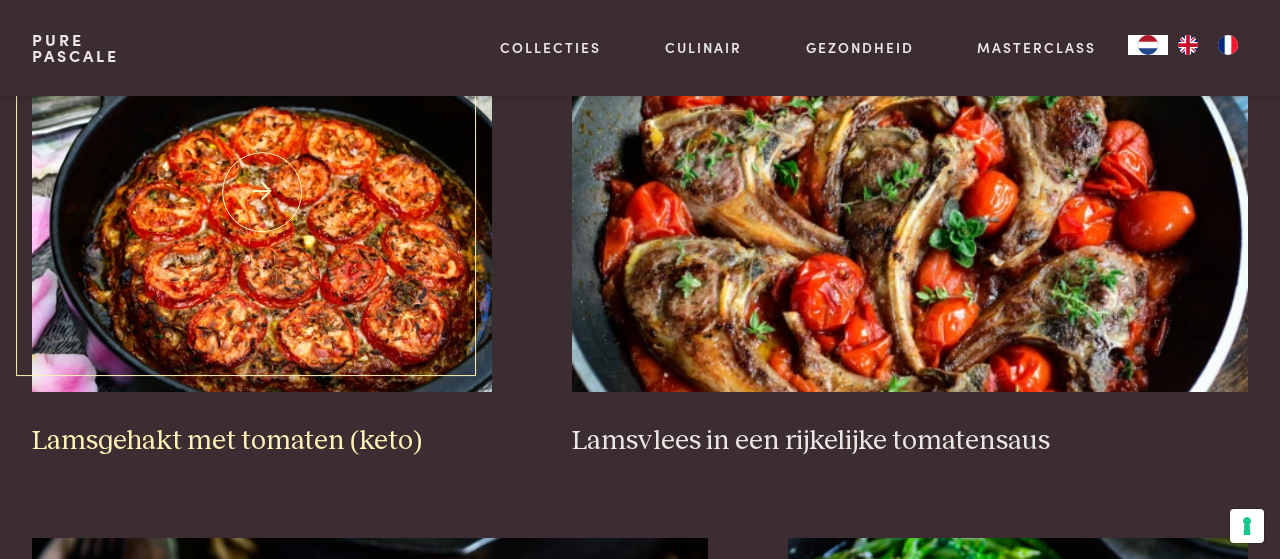 click at bounding box center [262, 192] 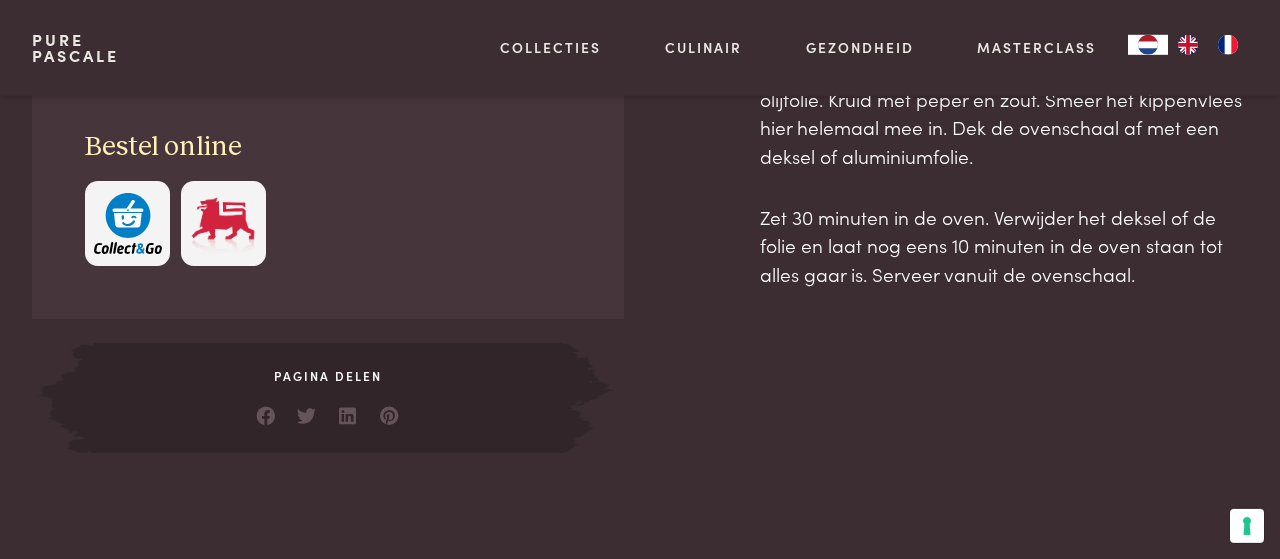 scroll, scrollTop: 1144, scrollLeft: 0, axis: vertical 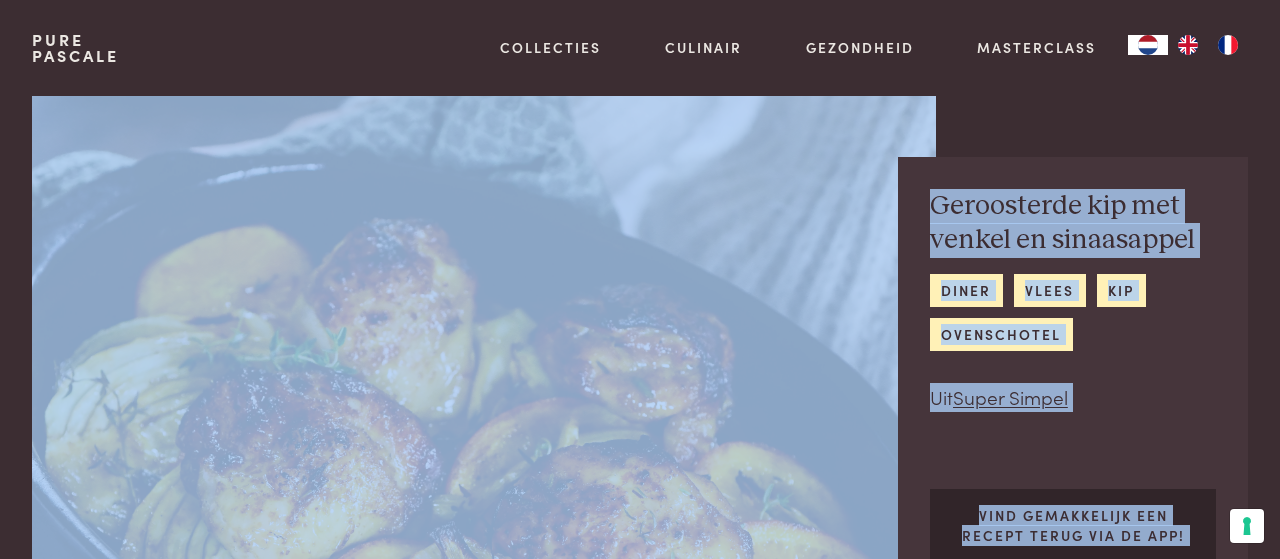 drag, startPoint x: 1139, startPoint y: 317, endPoint x: 317, endPoint y: 183, distance: 832.8505 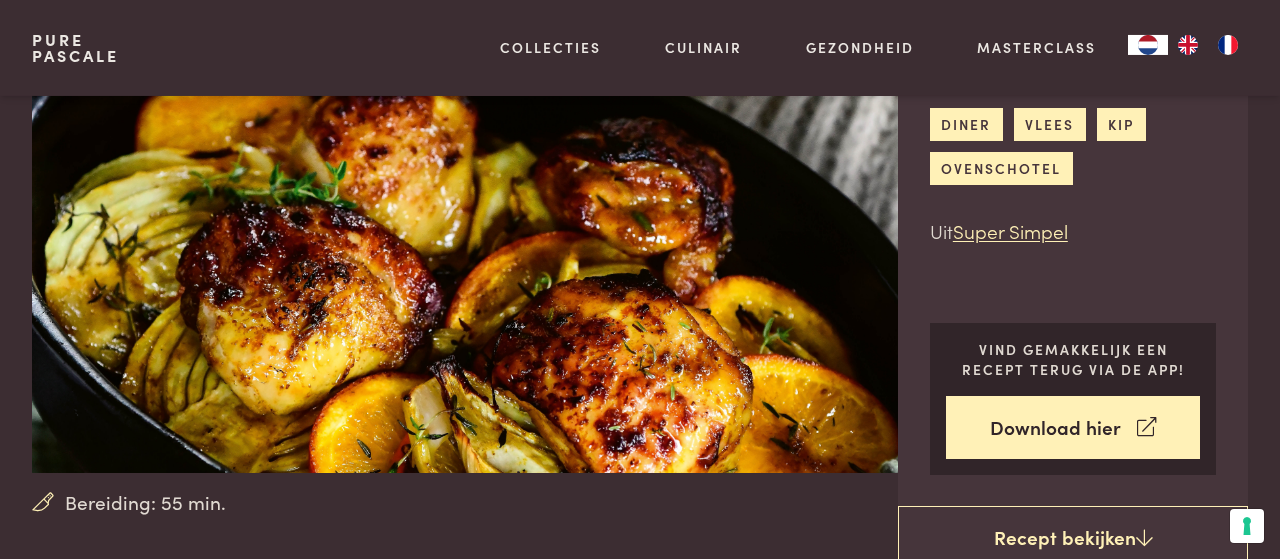 scroll, scrollTop: 208, scrollLeft: 0, axis: vertical 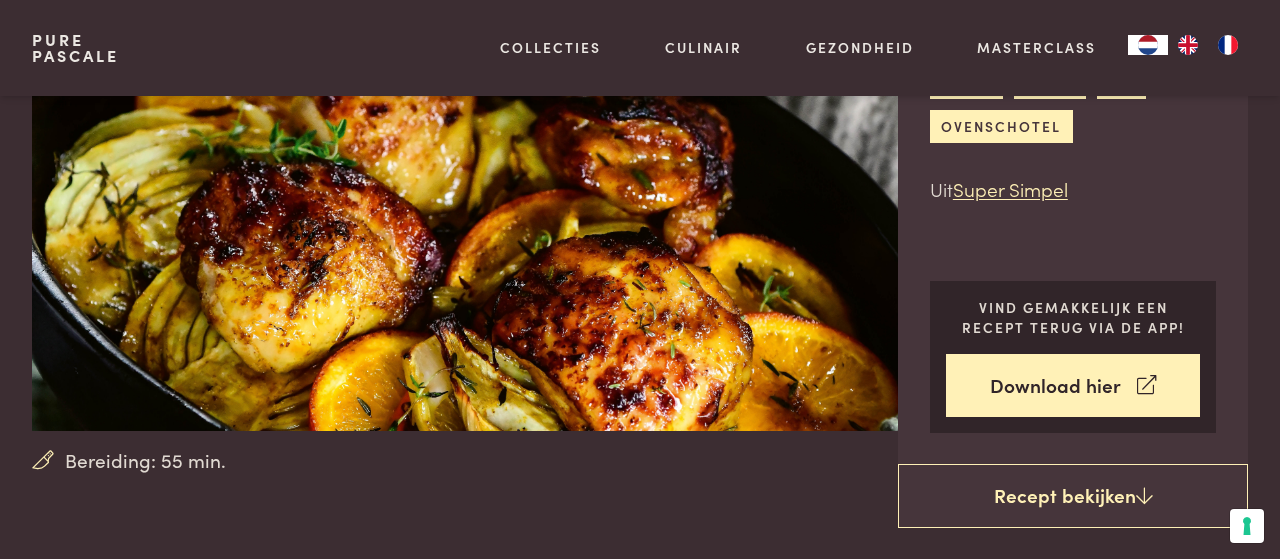 click at bounding box center [484, 159] 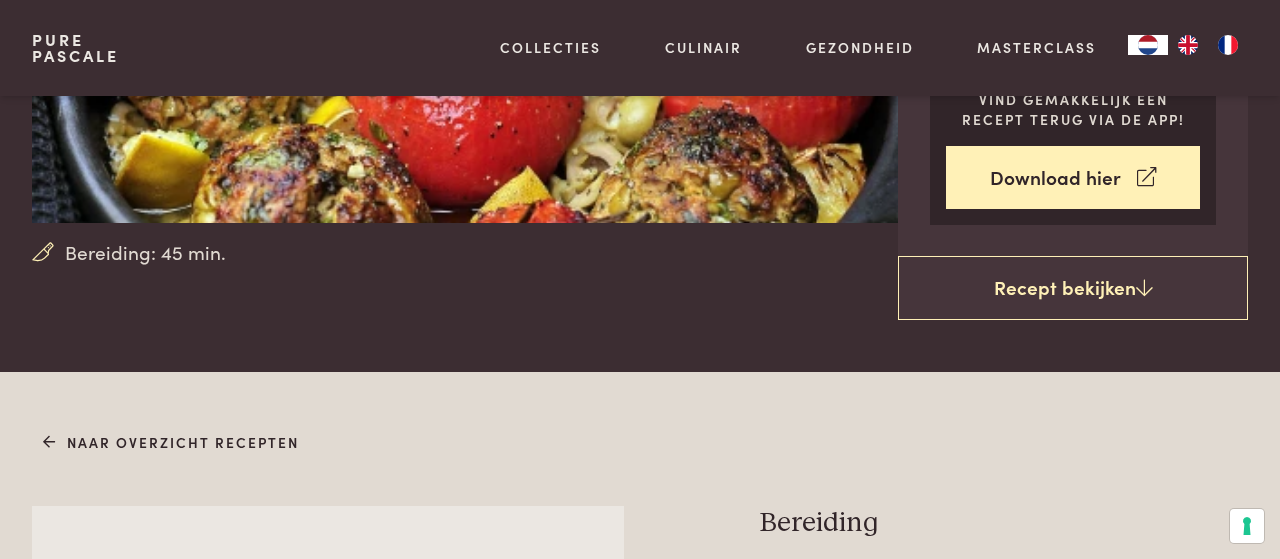 scroll, scrollTop: 312, scrollLeft: 0, axis: vertical 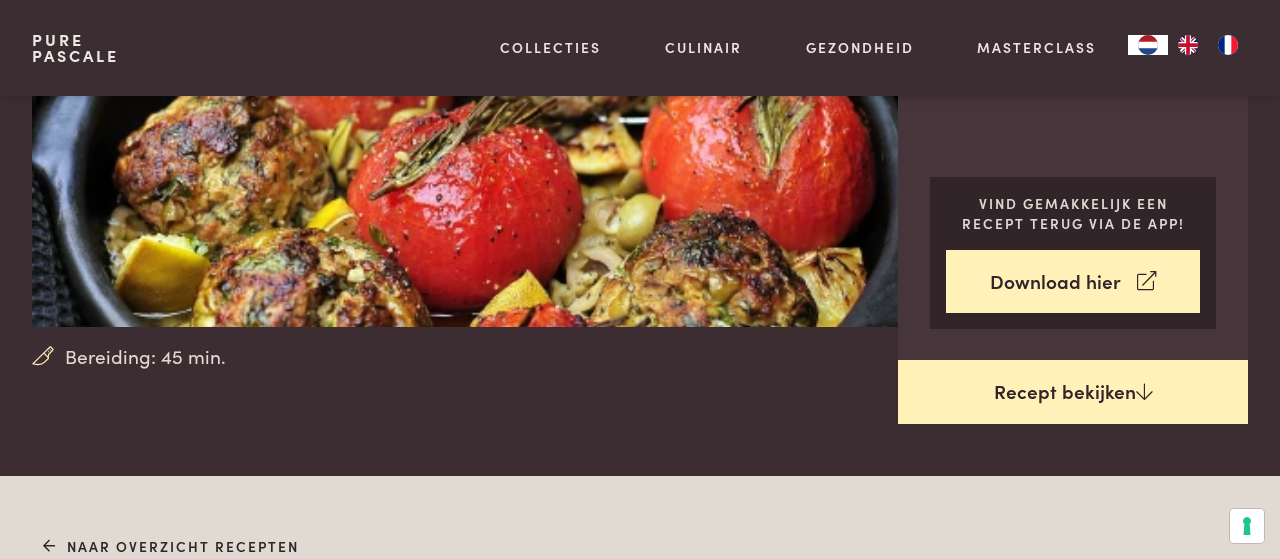 click on "Recept bekijken" at bounding box center [1073, 392] 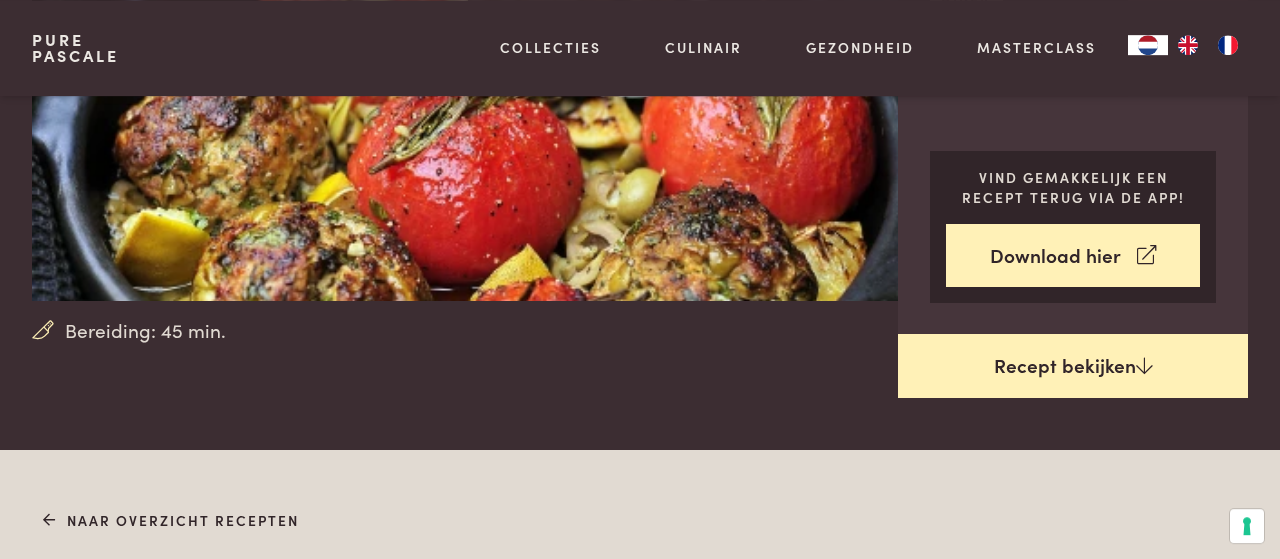 scroll, scrollTop: 370, scrollLeft: 0, axis: vertical 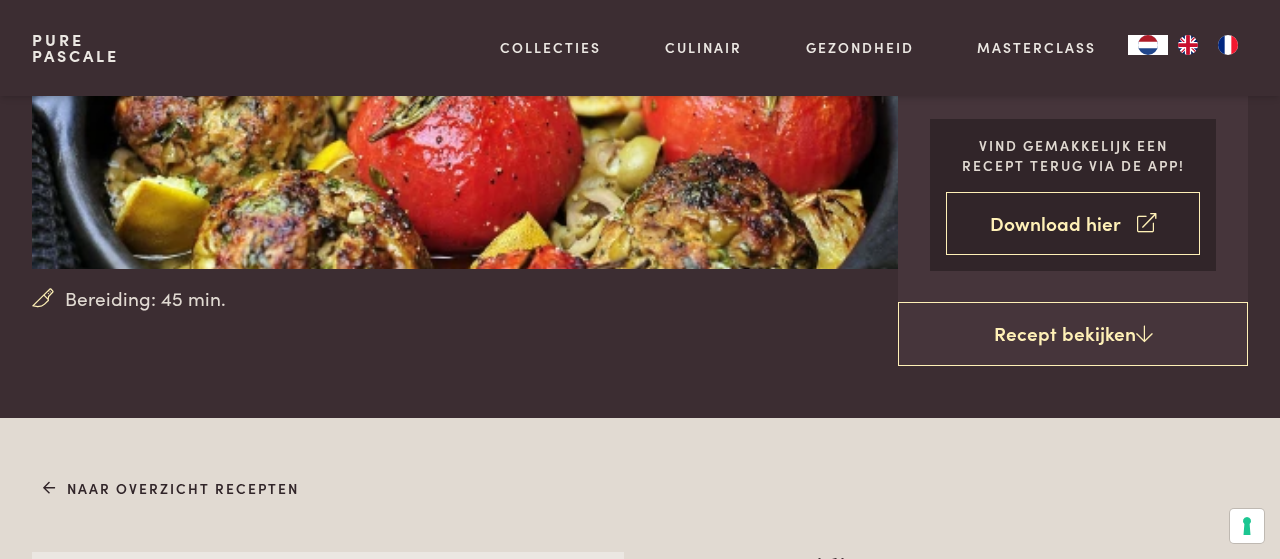 click on "Download hier" at bounding box center (1073, 223) 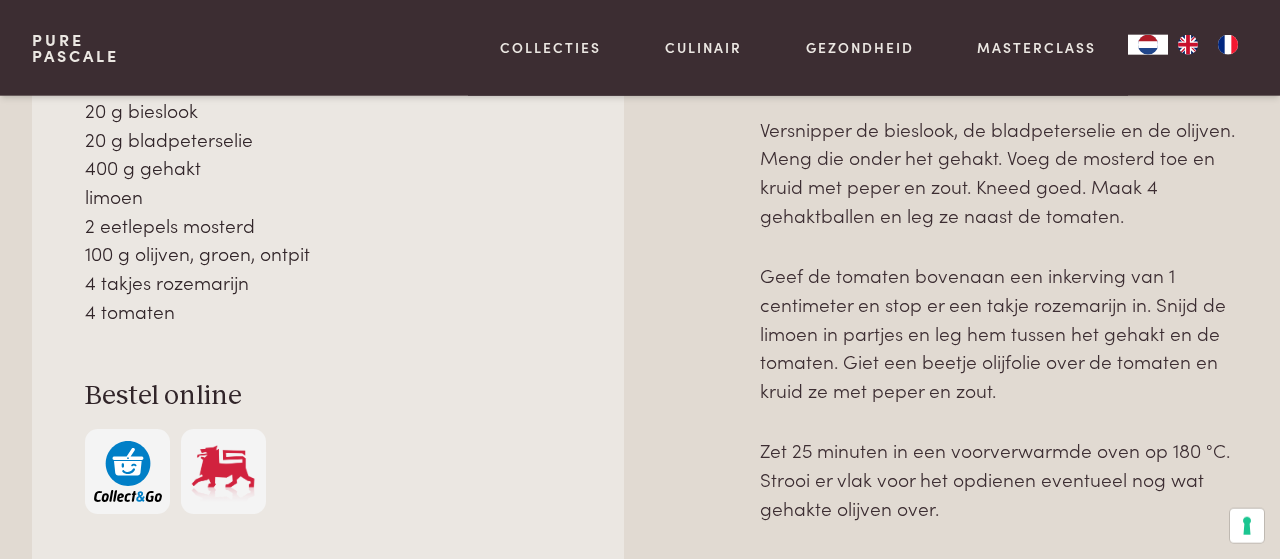 scroll, scrollTop: 994, scrollLeft: 0, axis: vertical 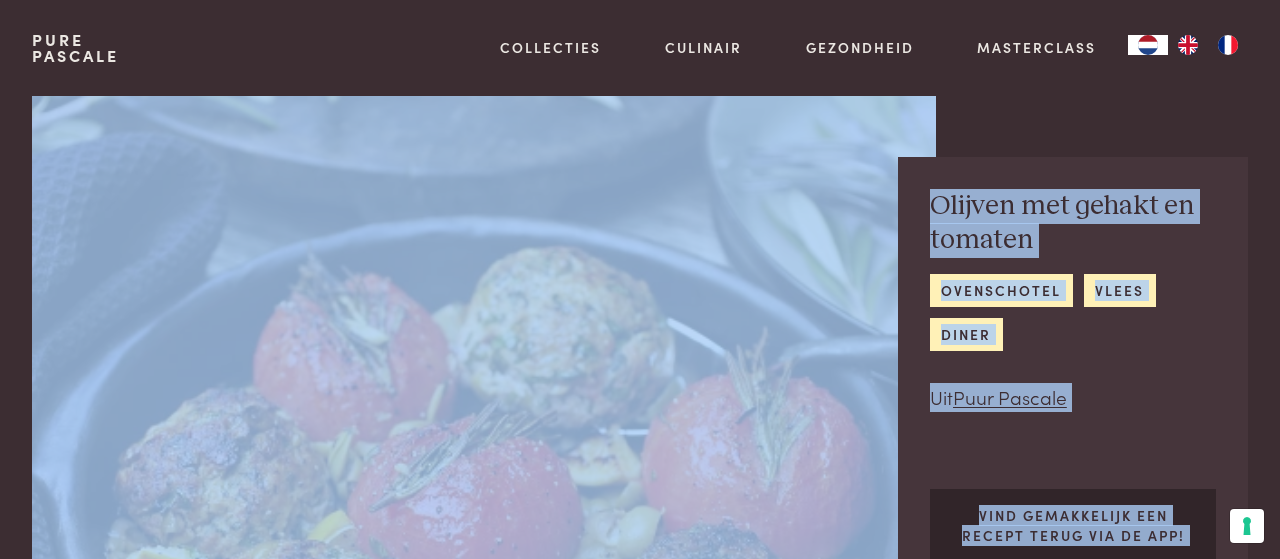 drag, startPoint x: 955, startPoint y: 302, endPoint x: 574, endPoint y: -17, distance: 496.91248 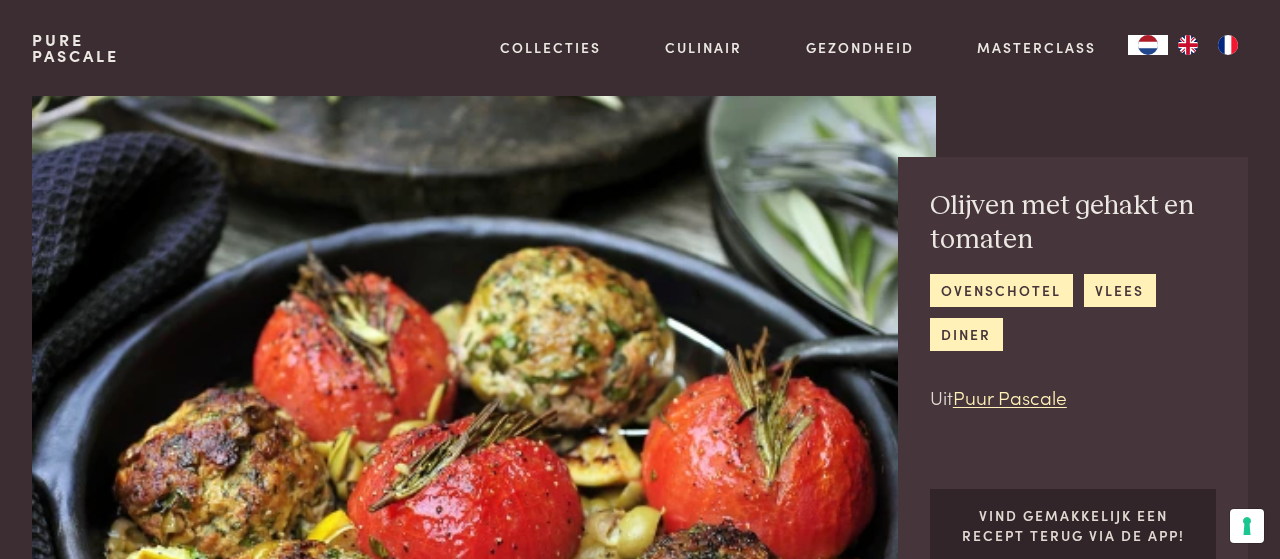 click at bounding box center [484, 367] 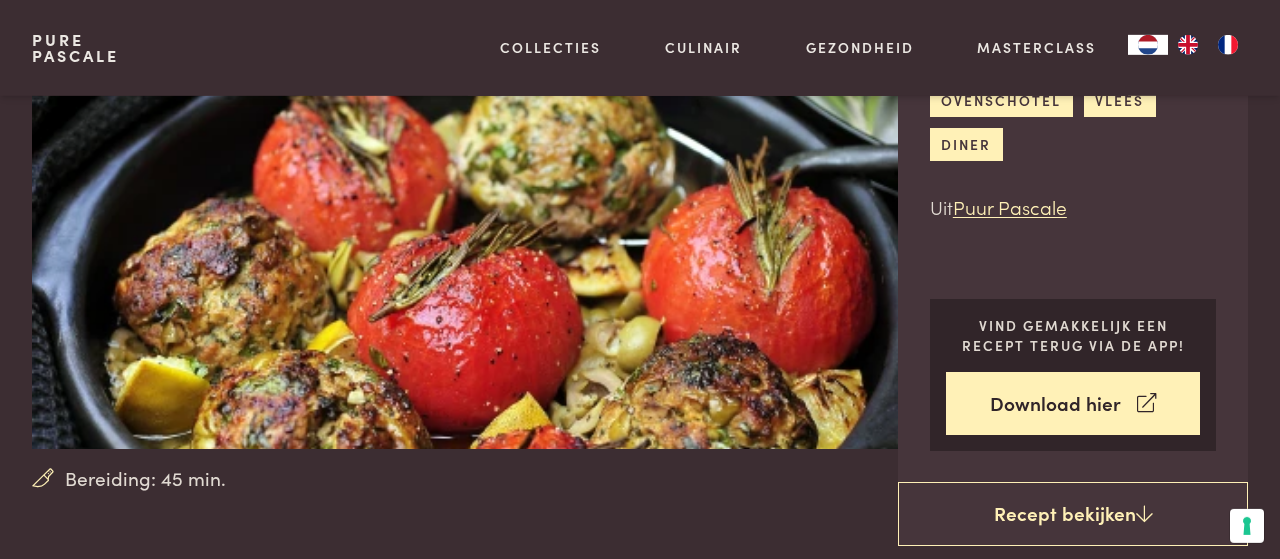 scroll, scrollTop: 208, scrollLeft: 0, axis: vertical 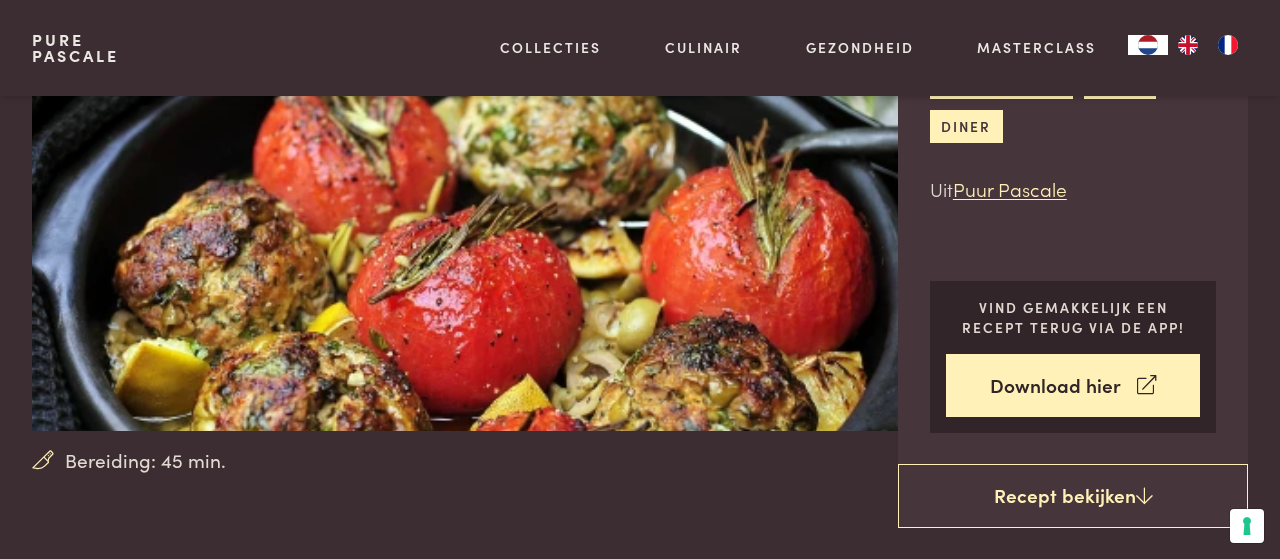 click at bounding box center (484, 159) 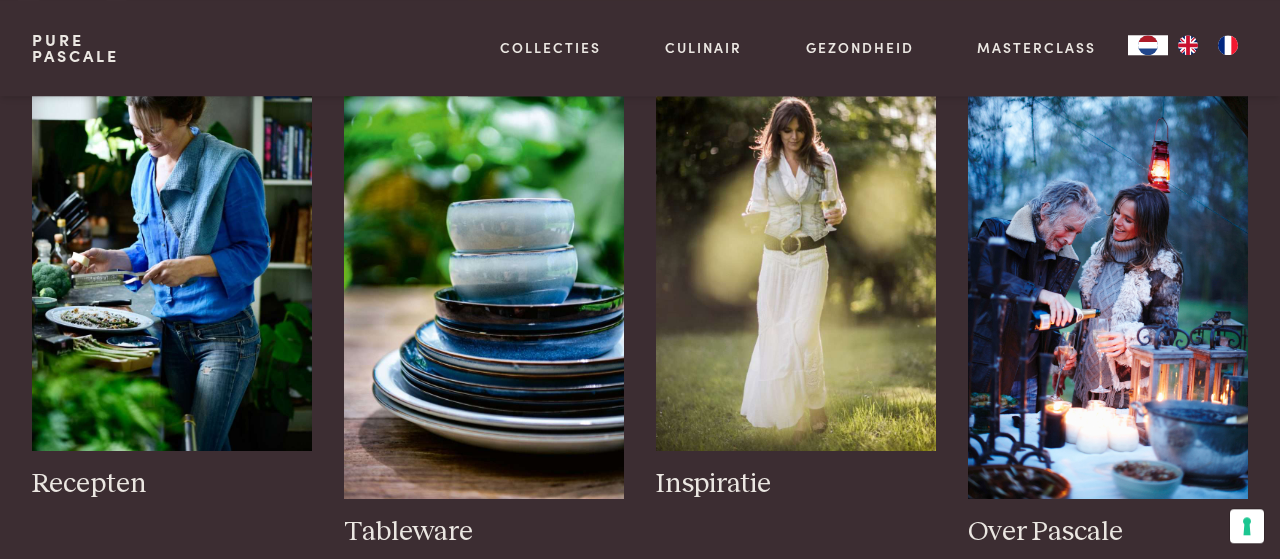 scroll, scrollTop: 2288, scrollLeft: 0, axis: vertical 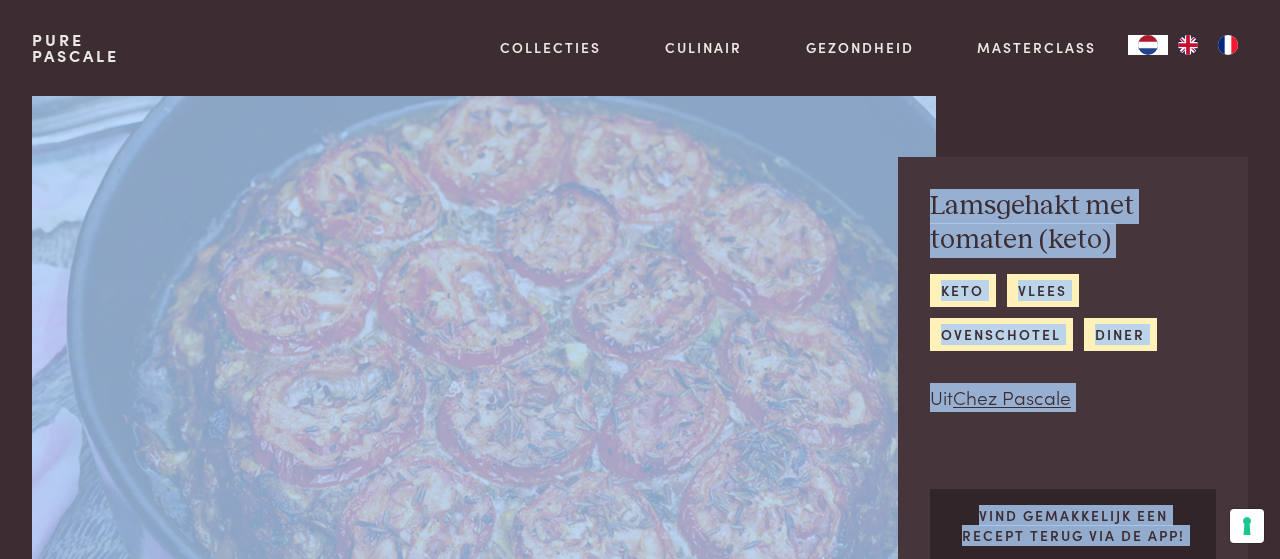 drag, startPoint x: 1049, startPoint y: 393, endPoint x: 73, endPoint y: -47, distance: 1070.5961 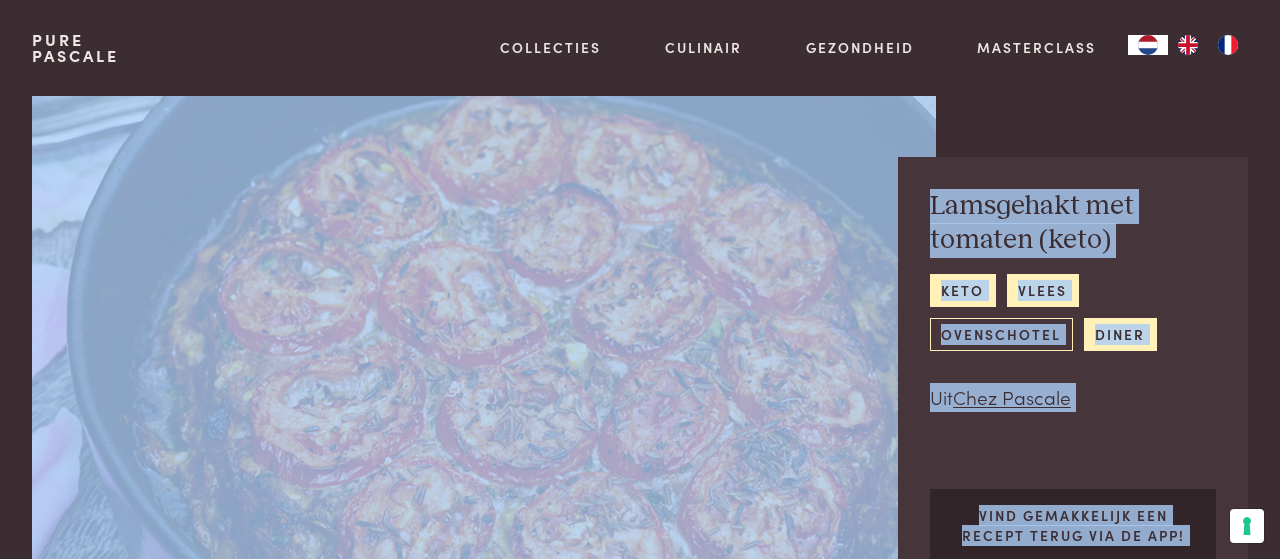 copy on "Bereiding: 40 min.
Lamsgehakt met tomaten (keto)
keto
vlees
ovenschotel
diner
Uit  Chez Pascale   Vind gemakkelijk een recept terug via de app!   Download hier   Recept bekijken    Naar overzicht recepten   Over dit recept   Een van de meest eenvoudige en lekkerste manieren om lamsvlees klaar te maken. (Voor zes personen)
Ingrediënten voor" 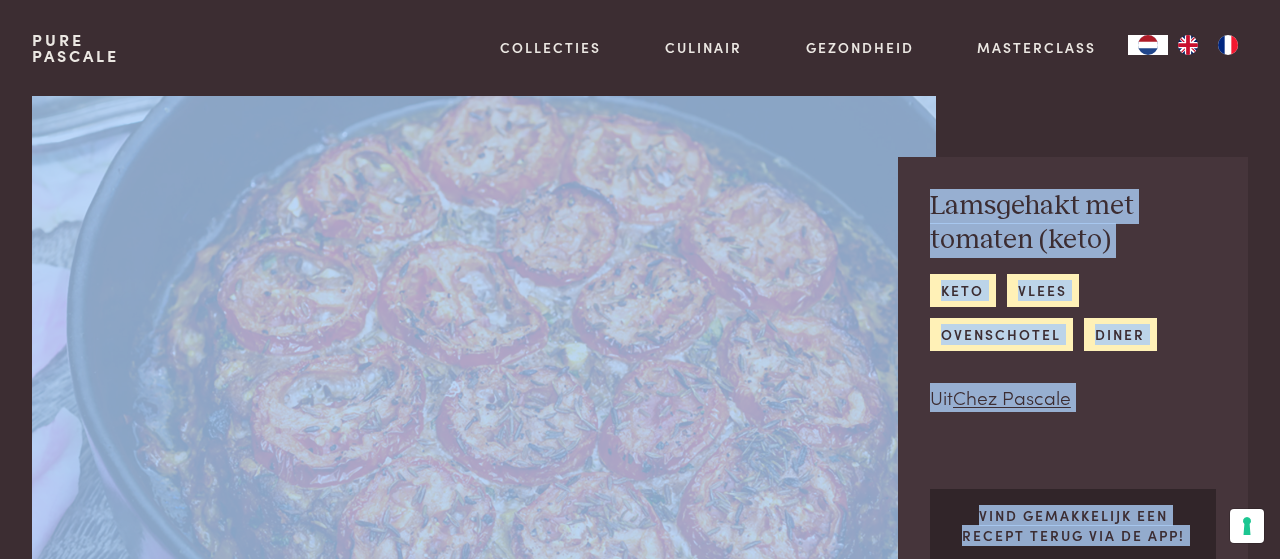click at bounding box center [484, 367] 